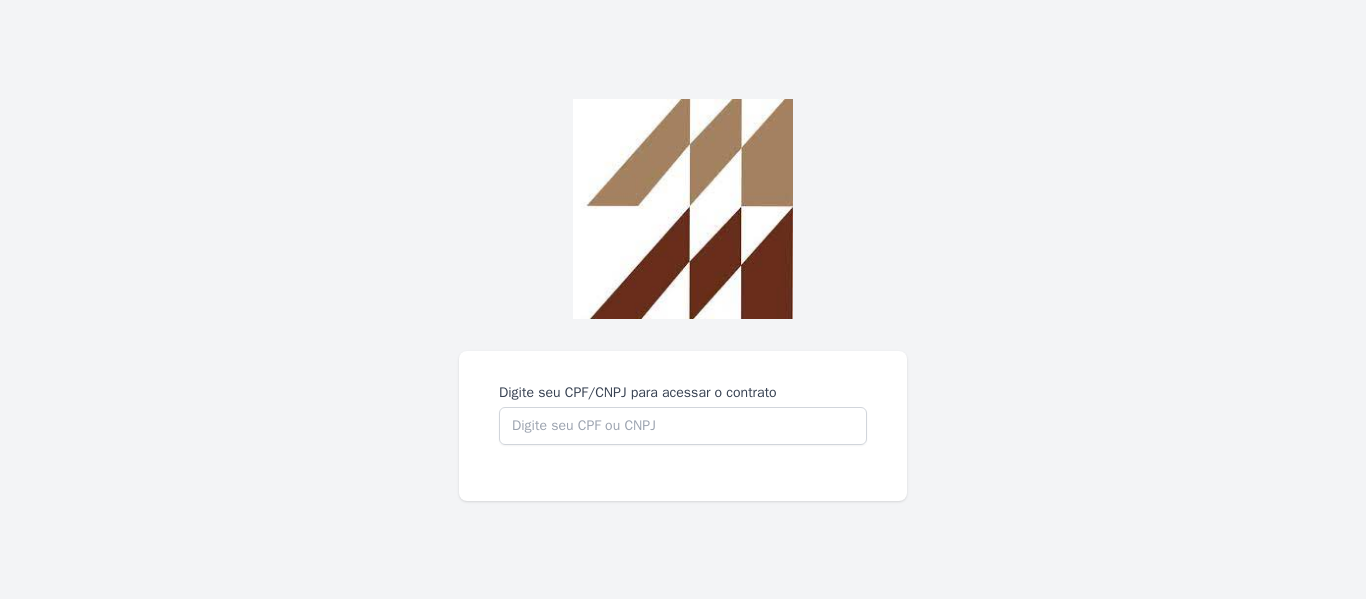 scroll, scrollTop: 0, scrollLeft: 0, axis: both 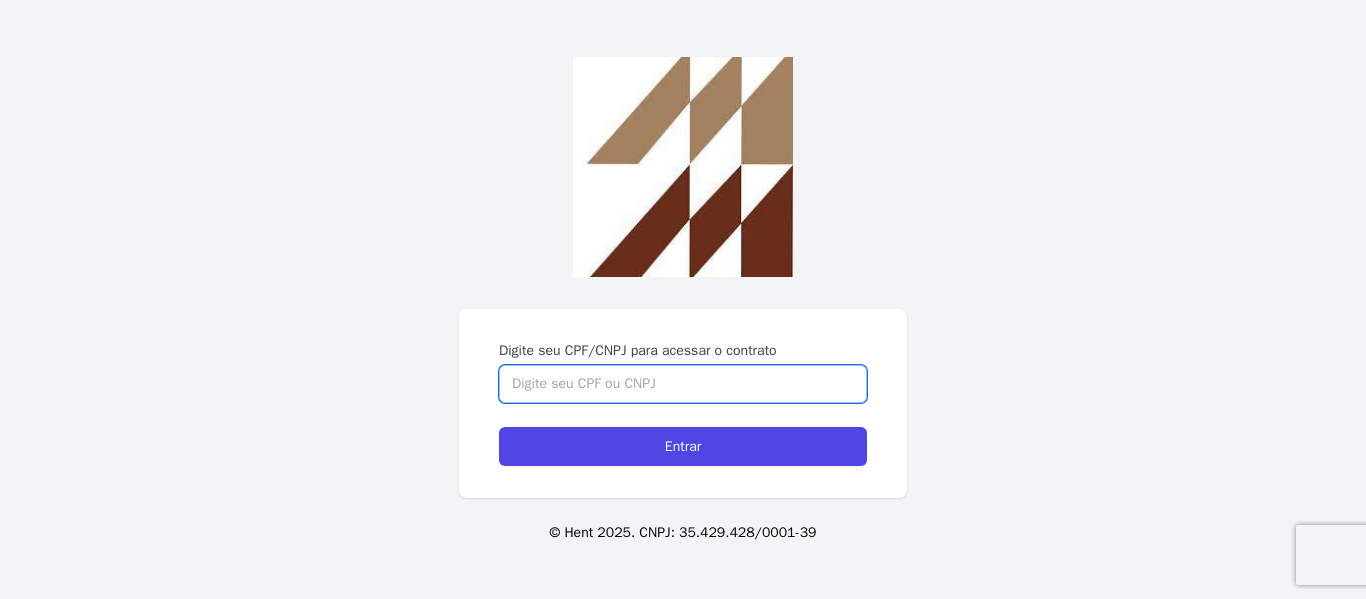 click on "Digite seu CPF/CNPJ para acessar o contrato" at bounding box center [683, 384] 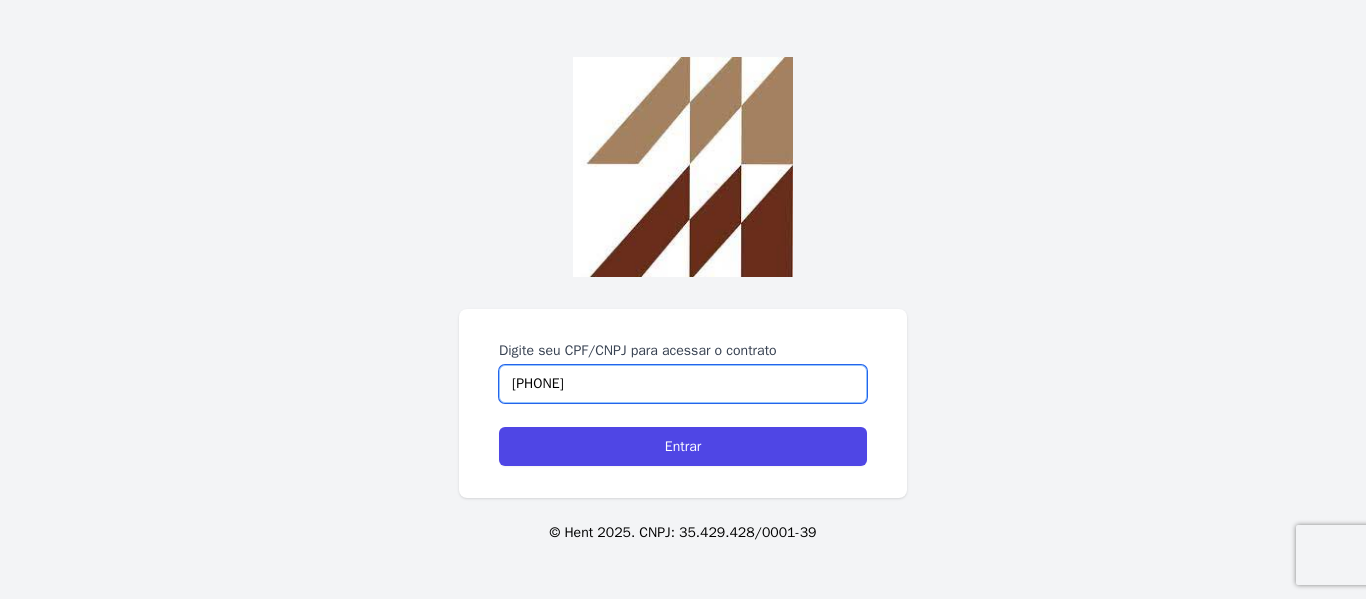 type on "[PHONE]" 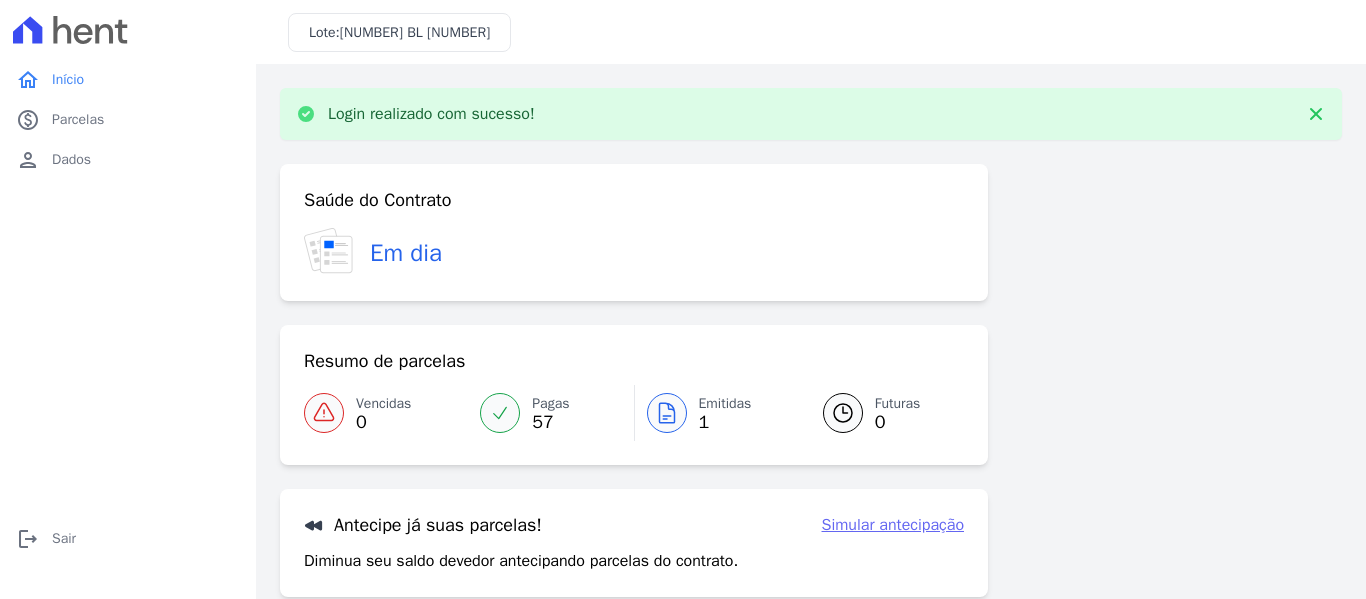 scroll, scrollTop: 0, scrollLeft: 0, axis: both 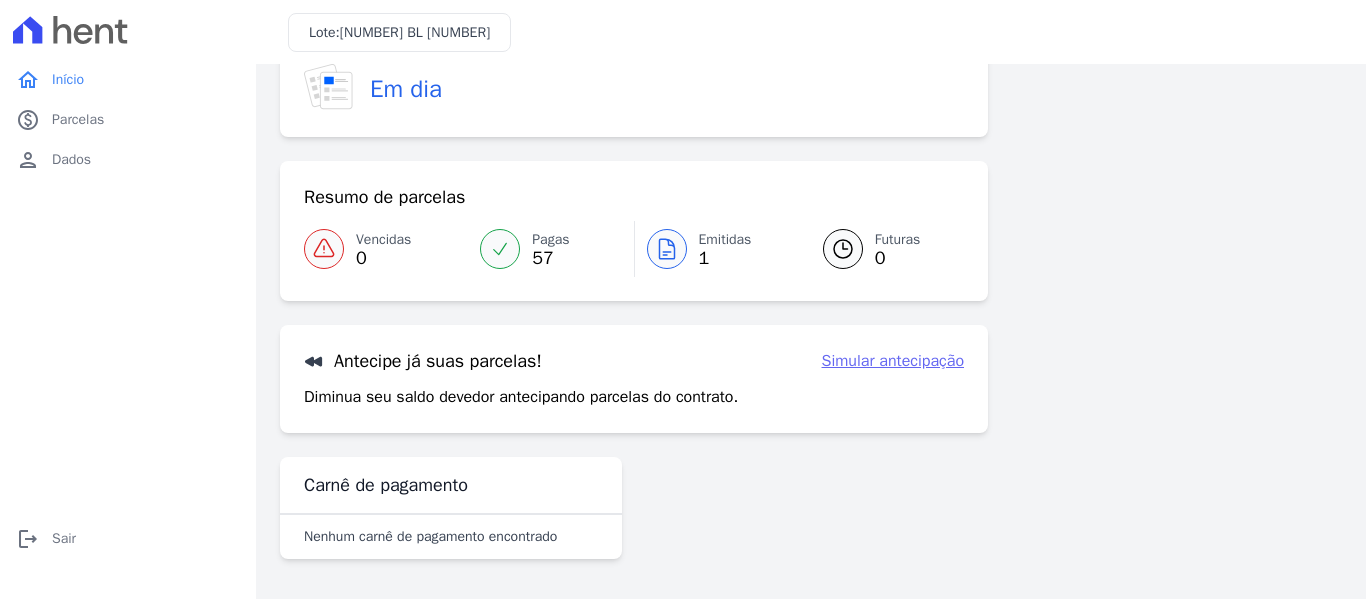click 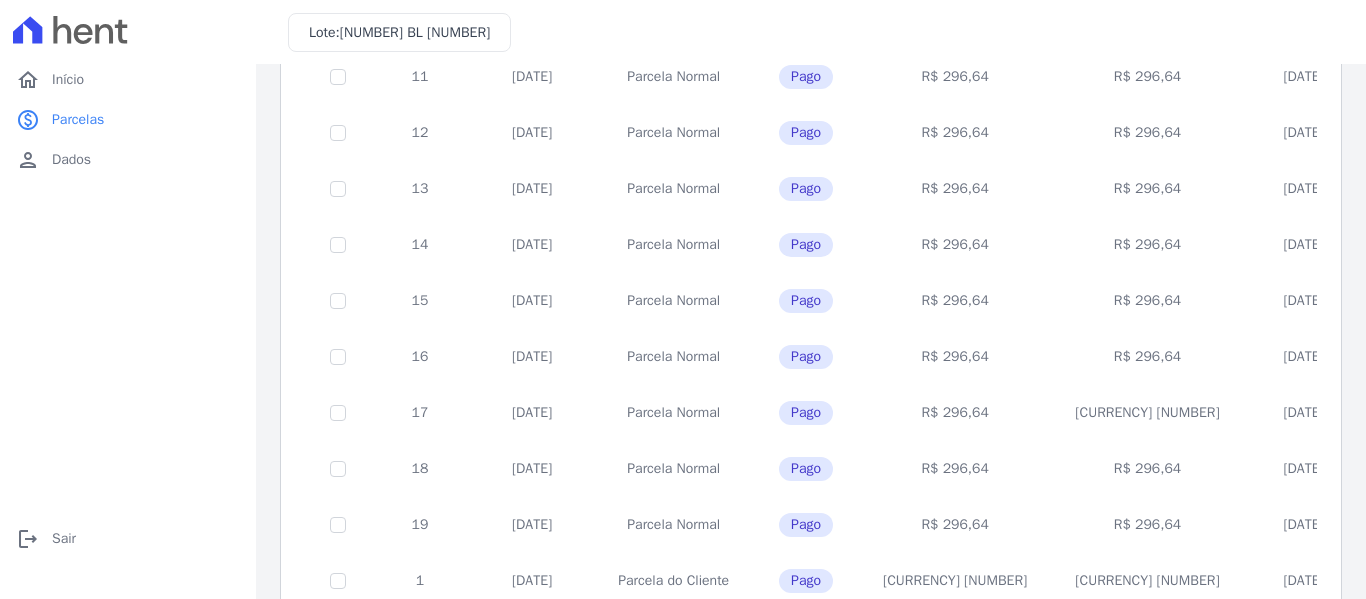 scroll, scrollTop: 926, scrollLeft: 0, axis: vertical 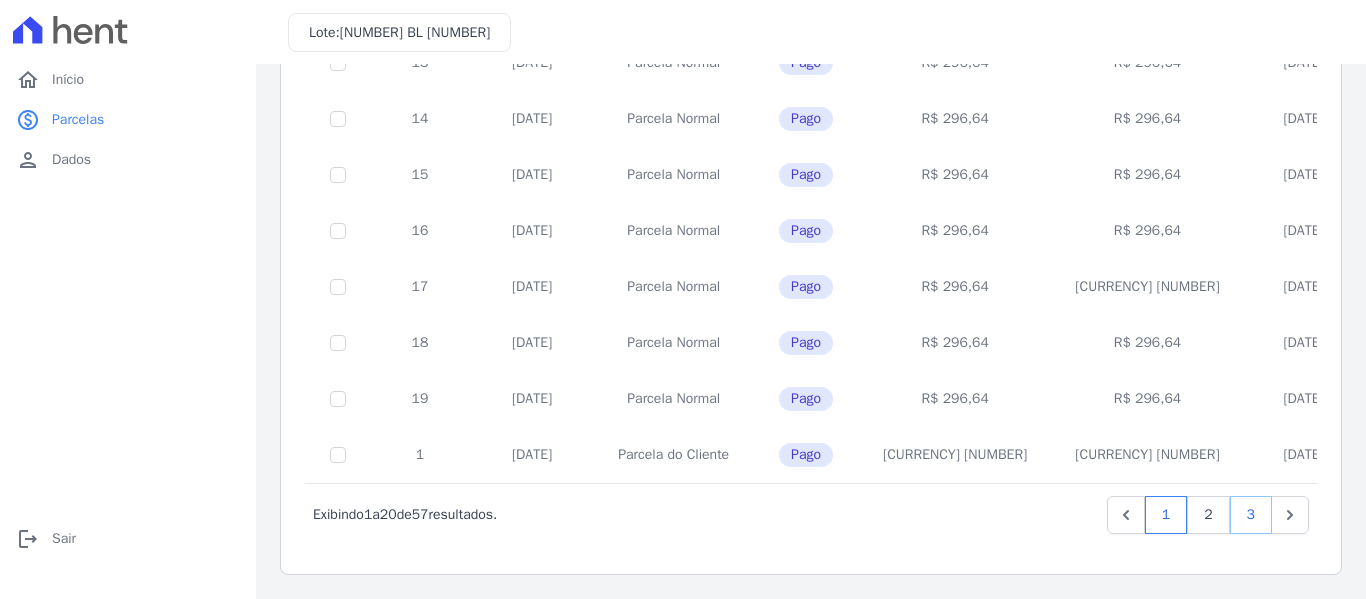 click on "3" at bounding box center [1251, 515] 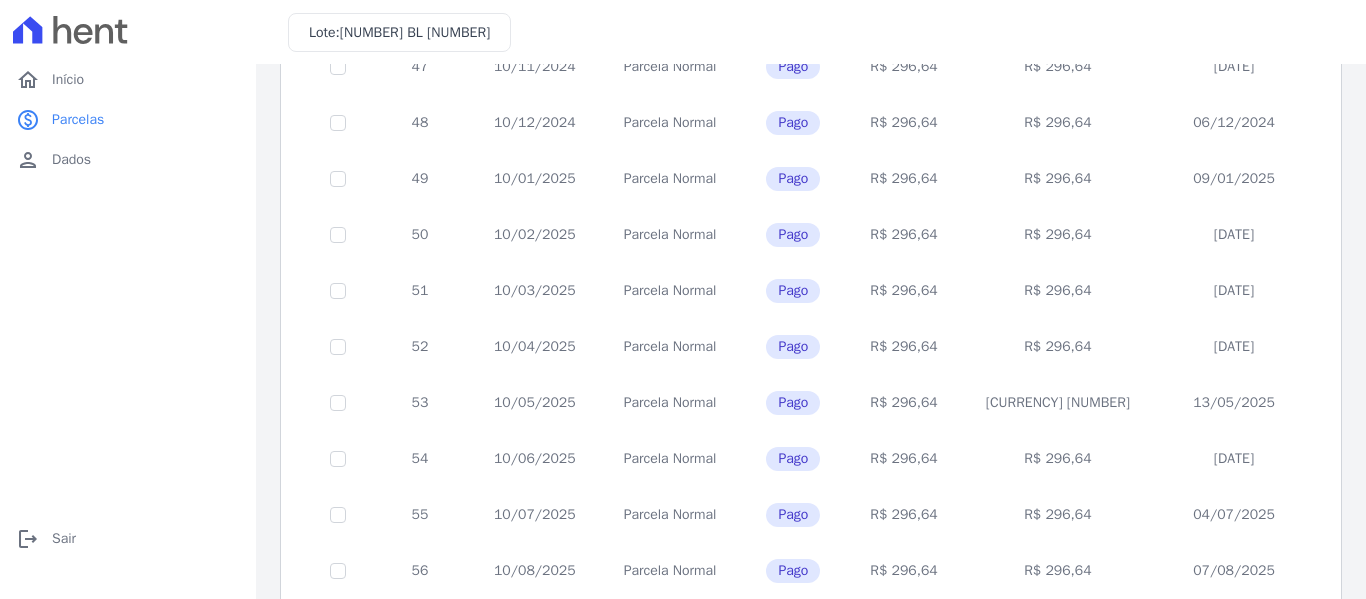 scroll, scrollTop: 742, scrollLeft: 0, axis: vertical 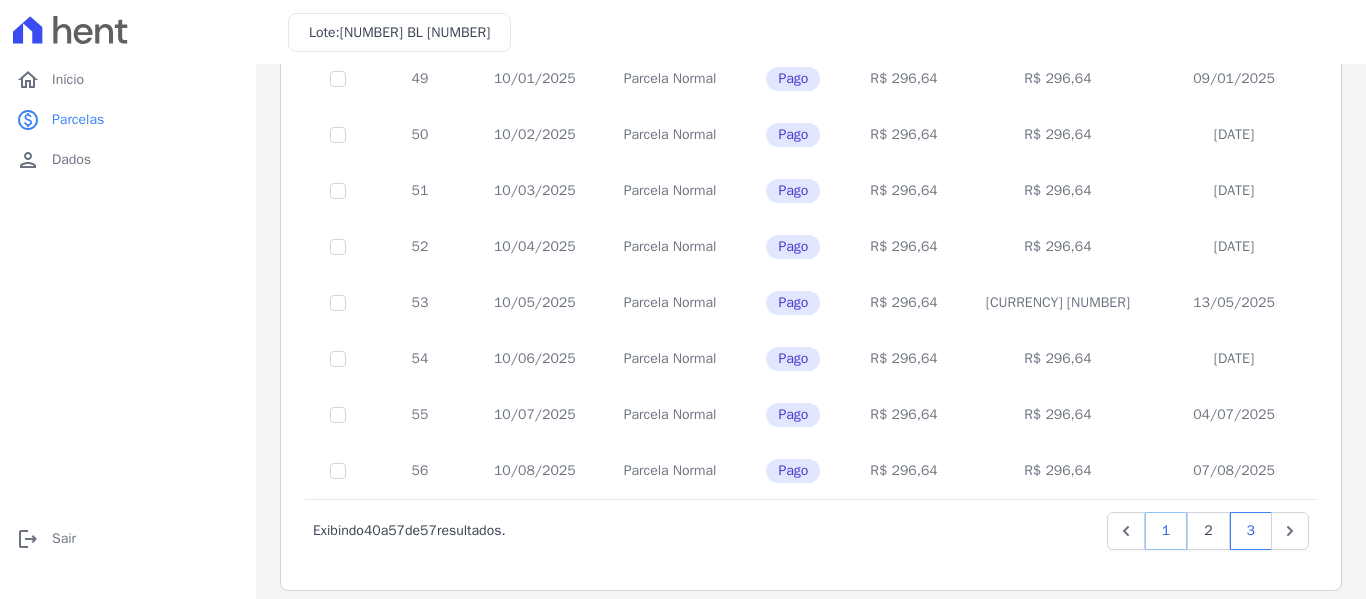 click on "1" at bounding box center [1166, 531] 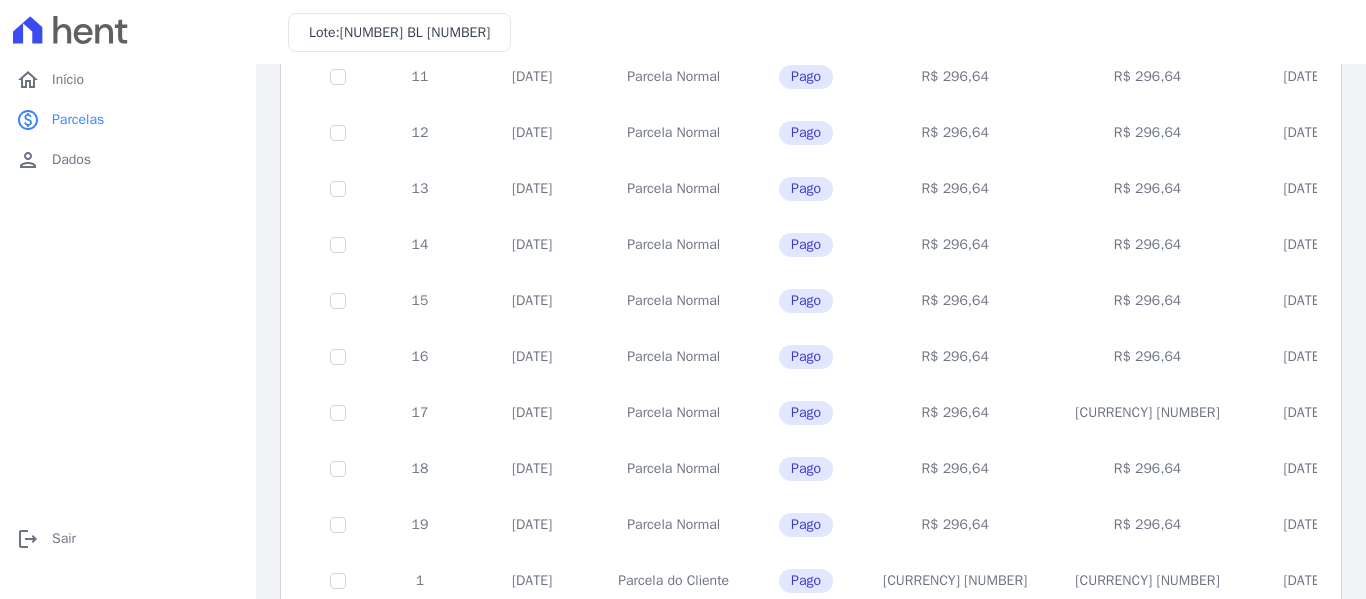 scroll, scrollTop: 900, scrollLeft: 0, axis: vertical 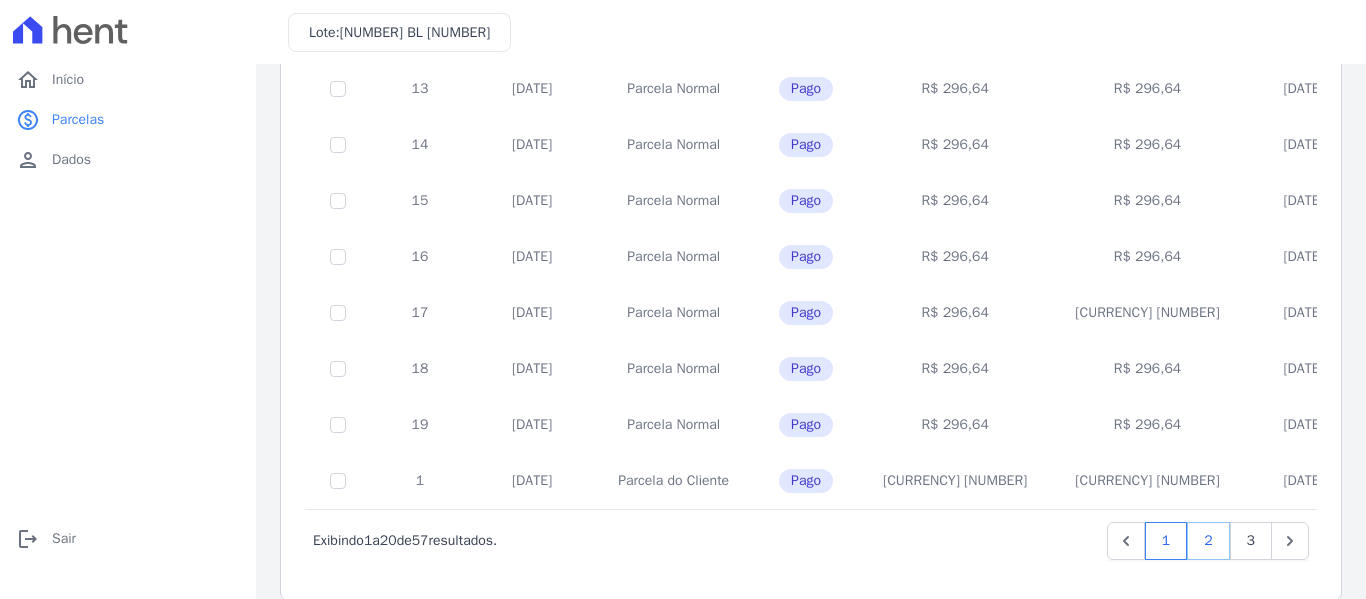 click on "2" at bounding box center (1208, 541) 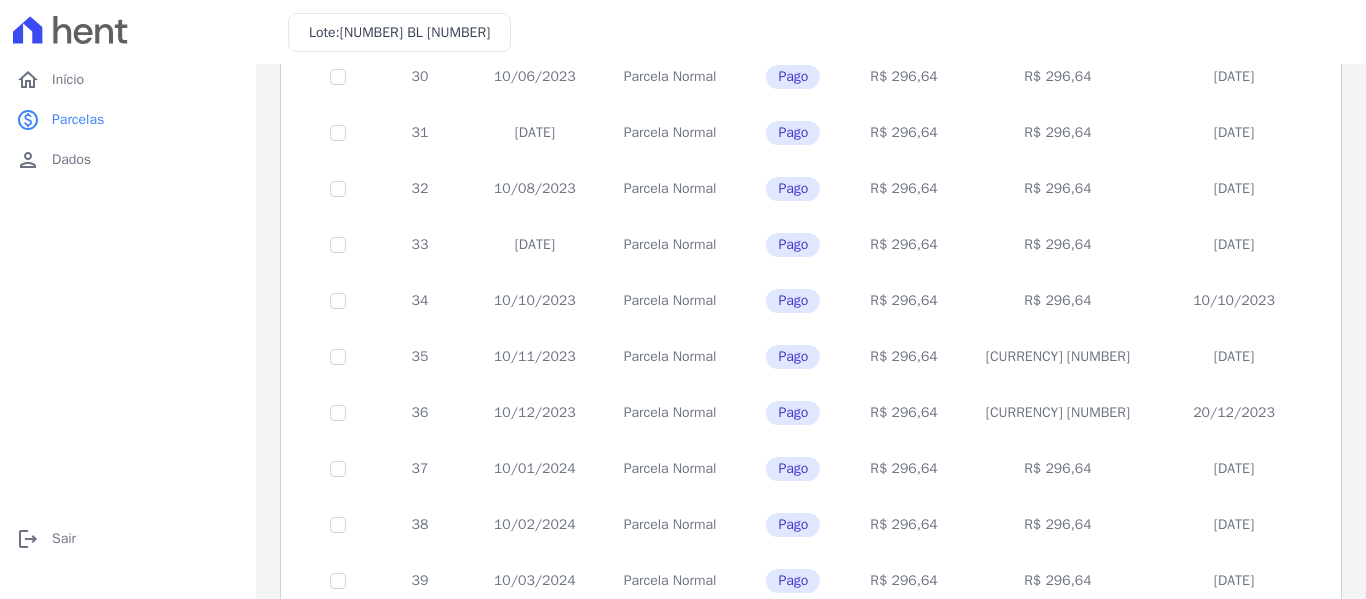 scroll, scrollTop: 910, scrollLeft: 0, axis: vertical 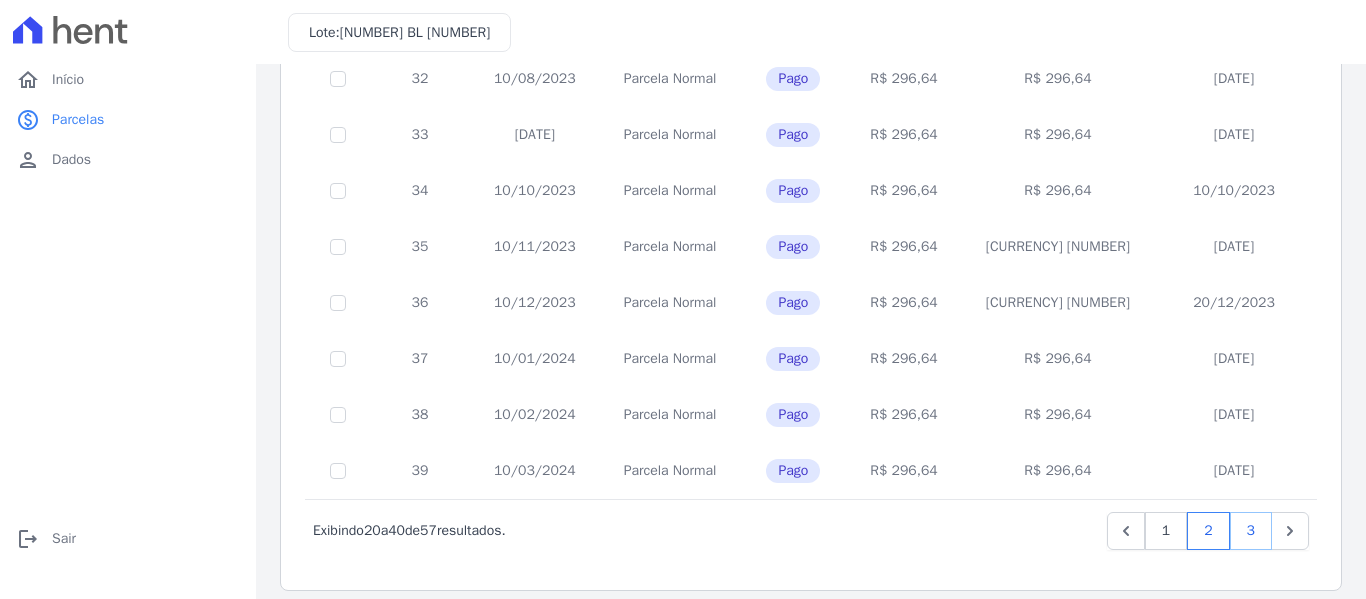 click on "3" at bounding box center [1251, 531] 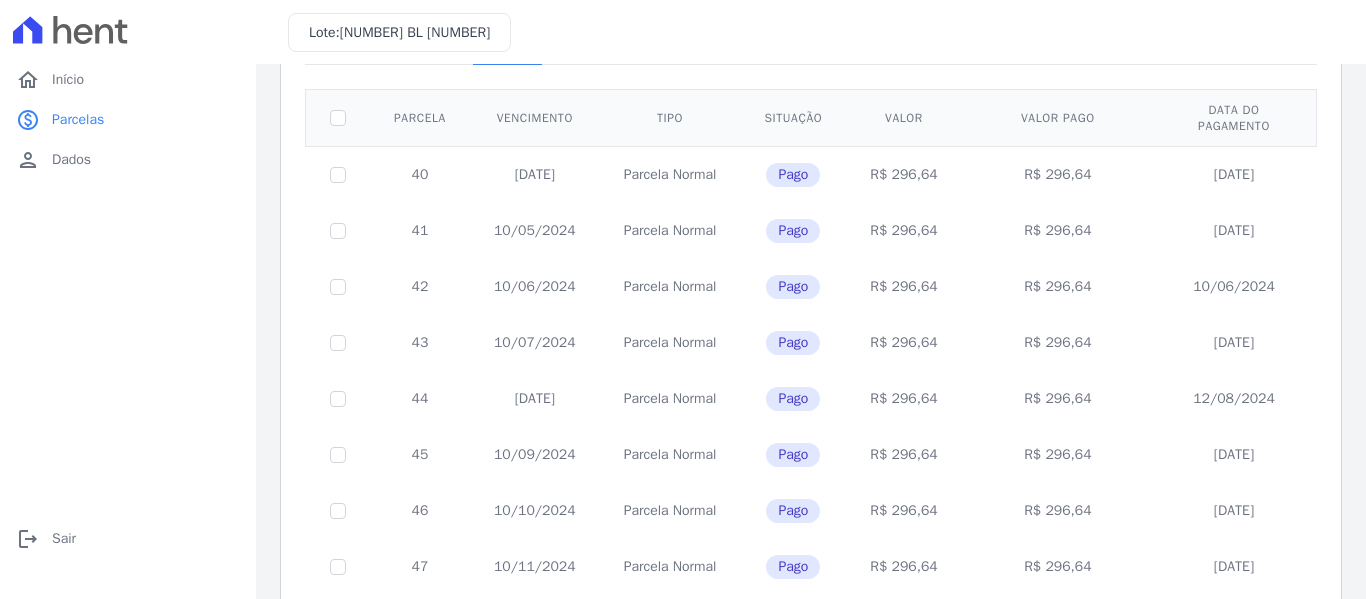 scroll, scrollTop: 42, scrollLeft: 0, axis: vertical 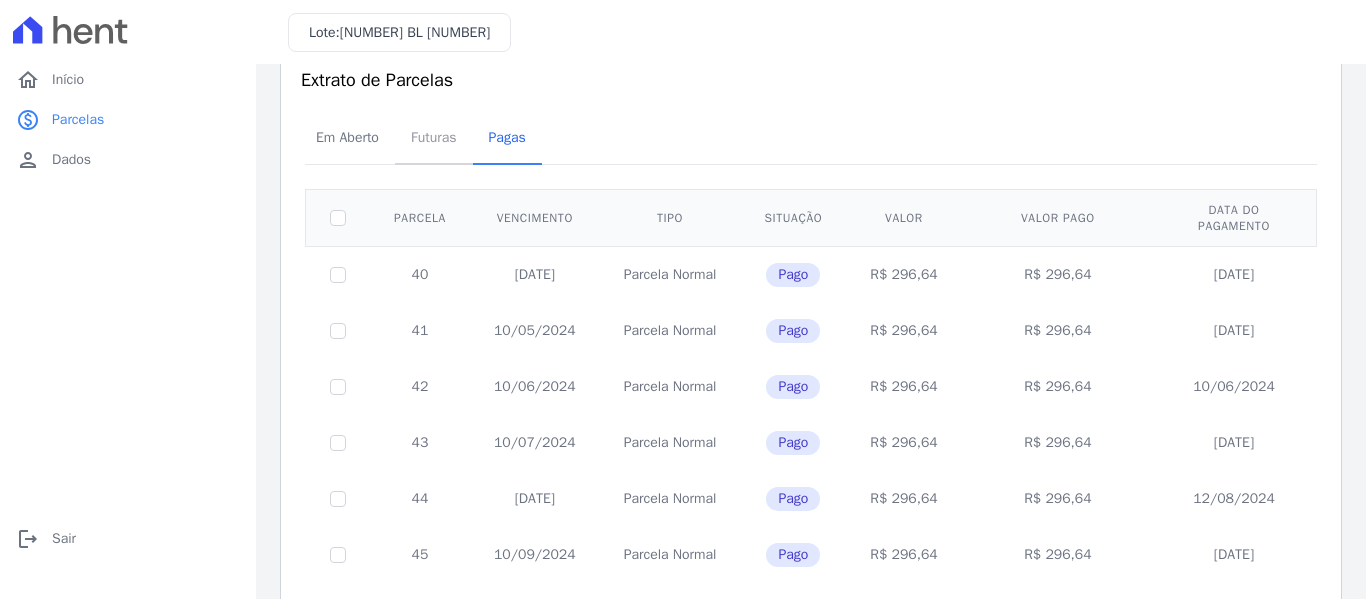 click on "Futuras" at bounding box center [434, 137] 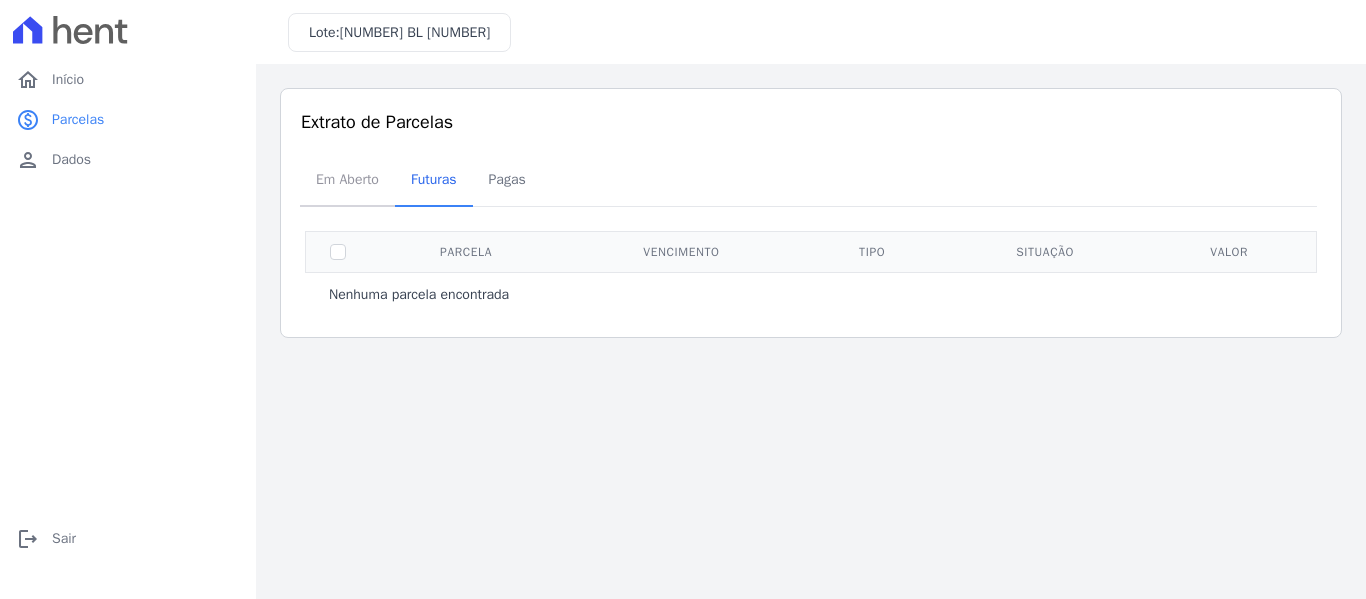 click on "Em Aberto" at bounding box center [347, 179] 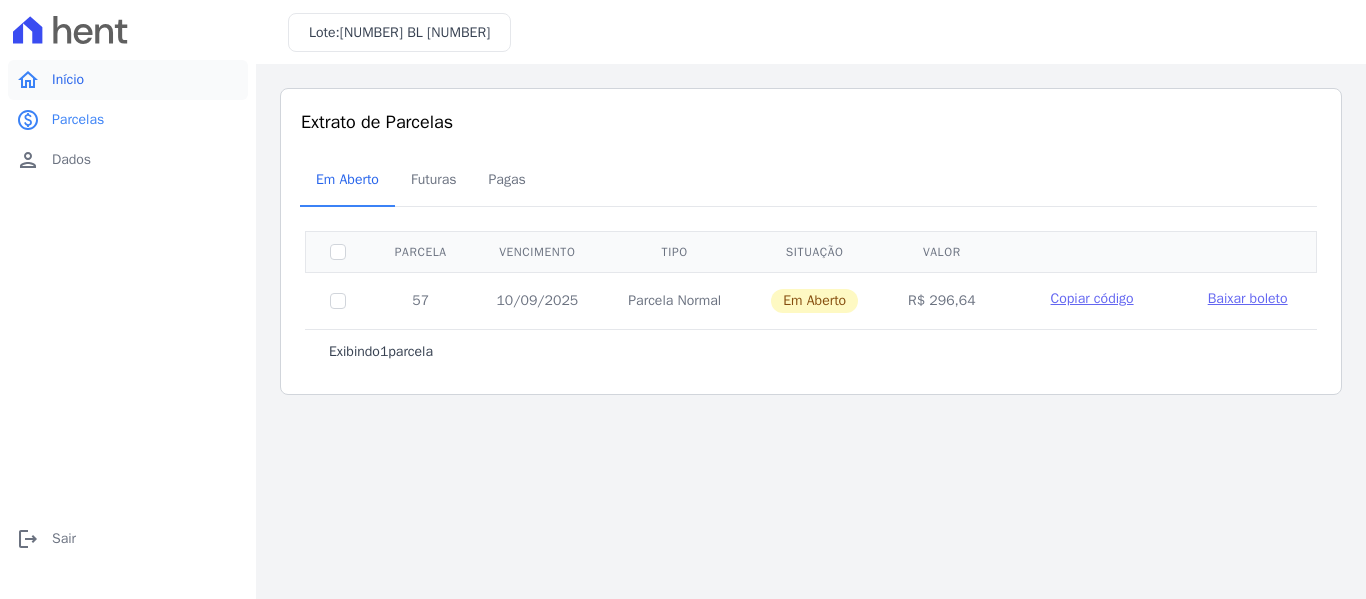 click on "Início" at bounding box center (68, 80) 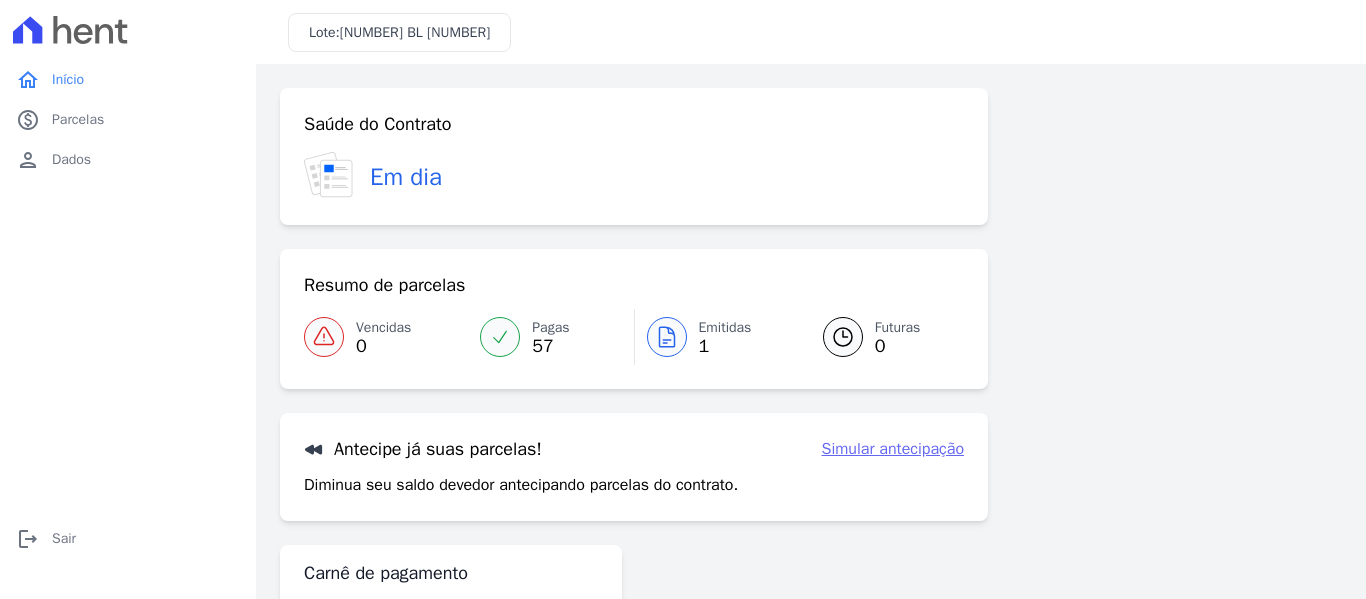 click on "Simular antecipação" at bounding box center (893, 449) 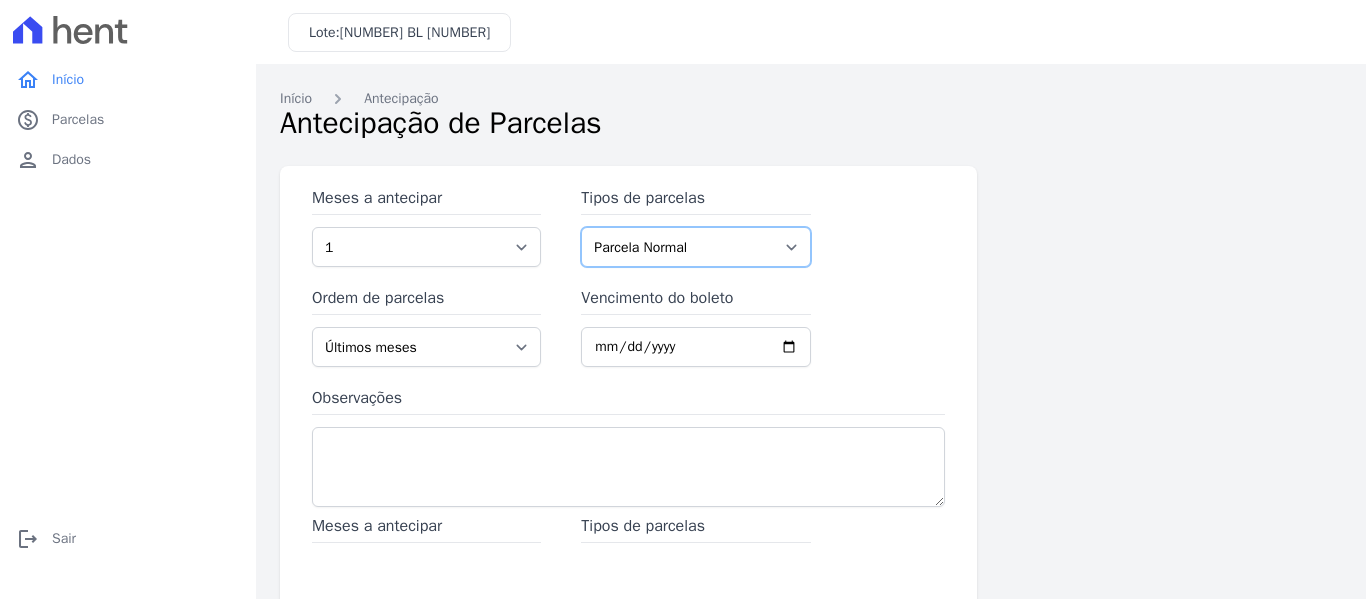 click on "Parcela Normal
Parcela do Cliente" at bounding box center [695, 247] 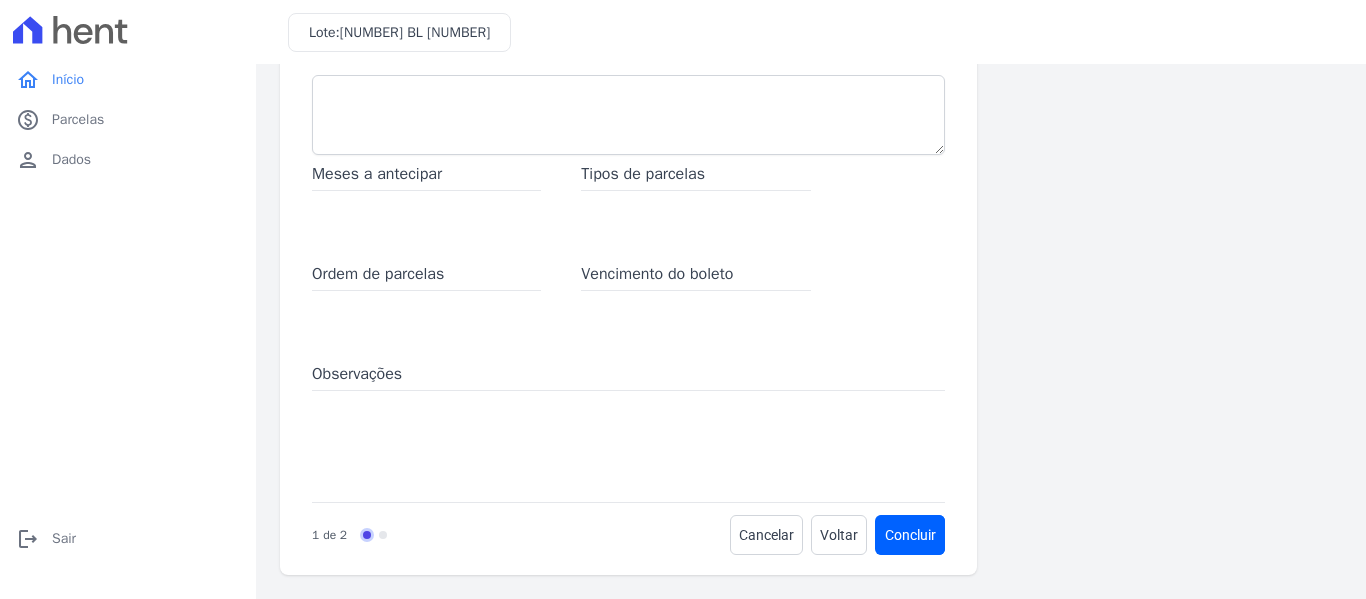 scroll, scrollTop: 152, scrollLeft: 0, axis: vertical 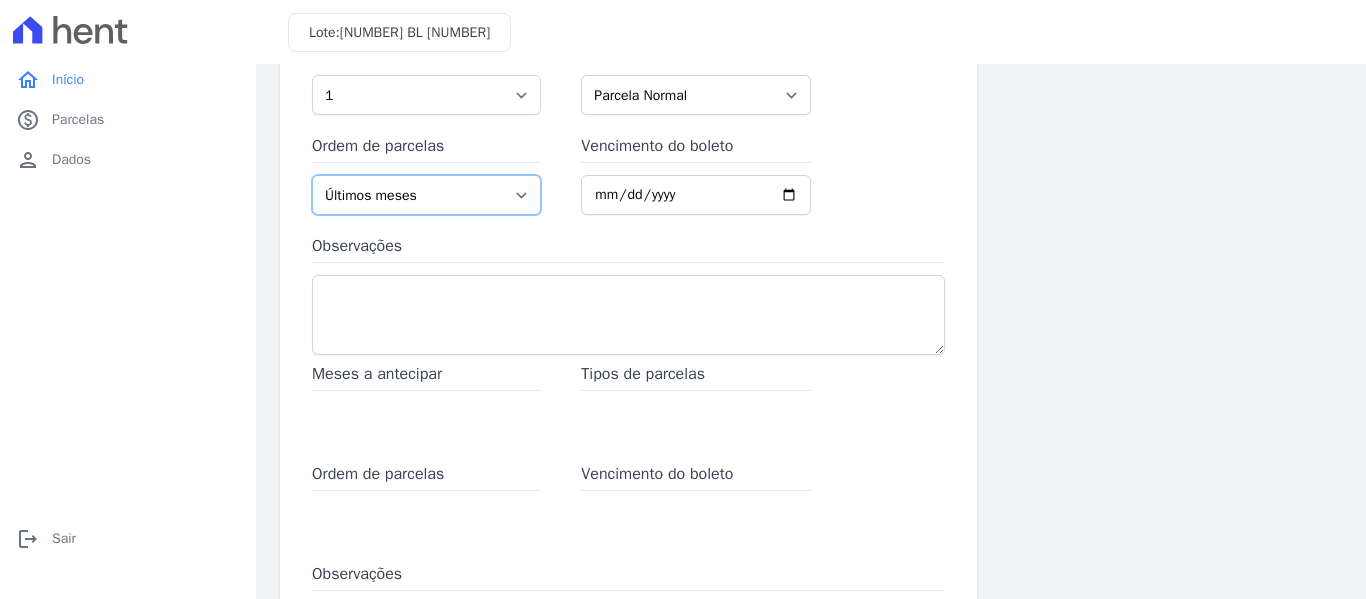 click on "Últimos meses
Primeiros meses" at bounding box center (426, 195) 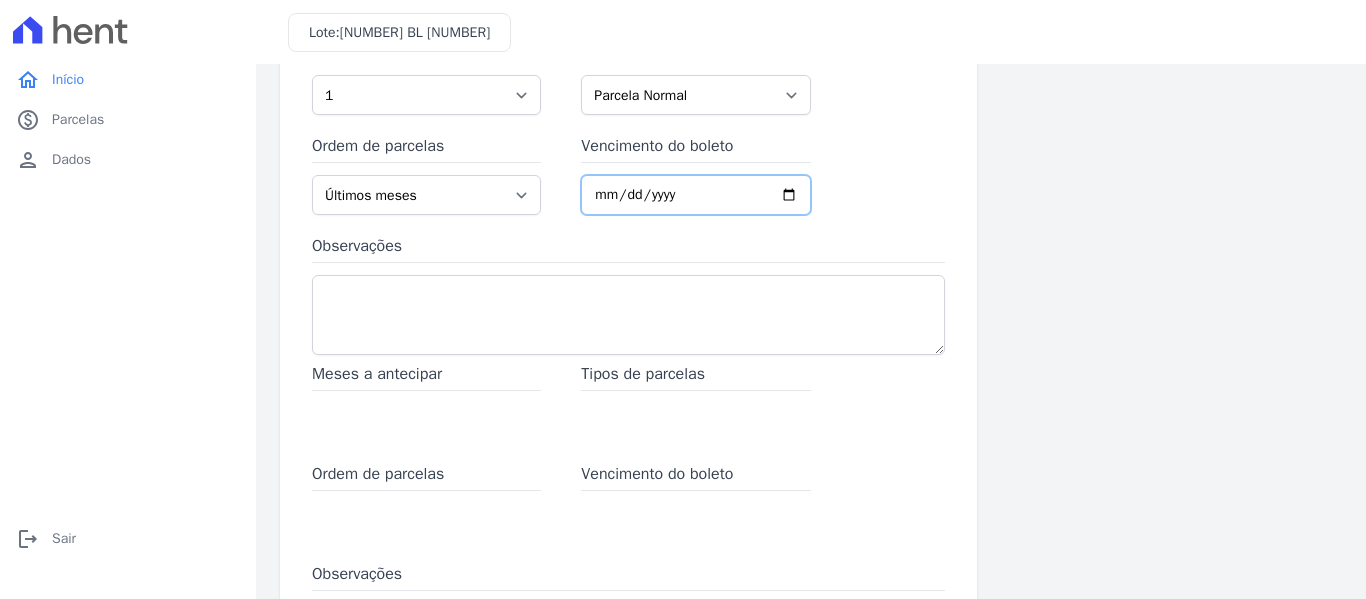 click on "Vencimento do boleto" at bounding box center [695, 195] 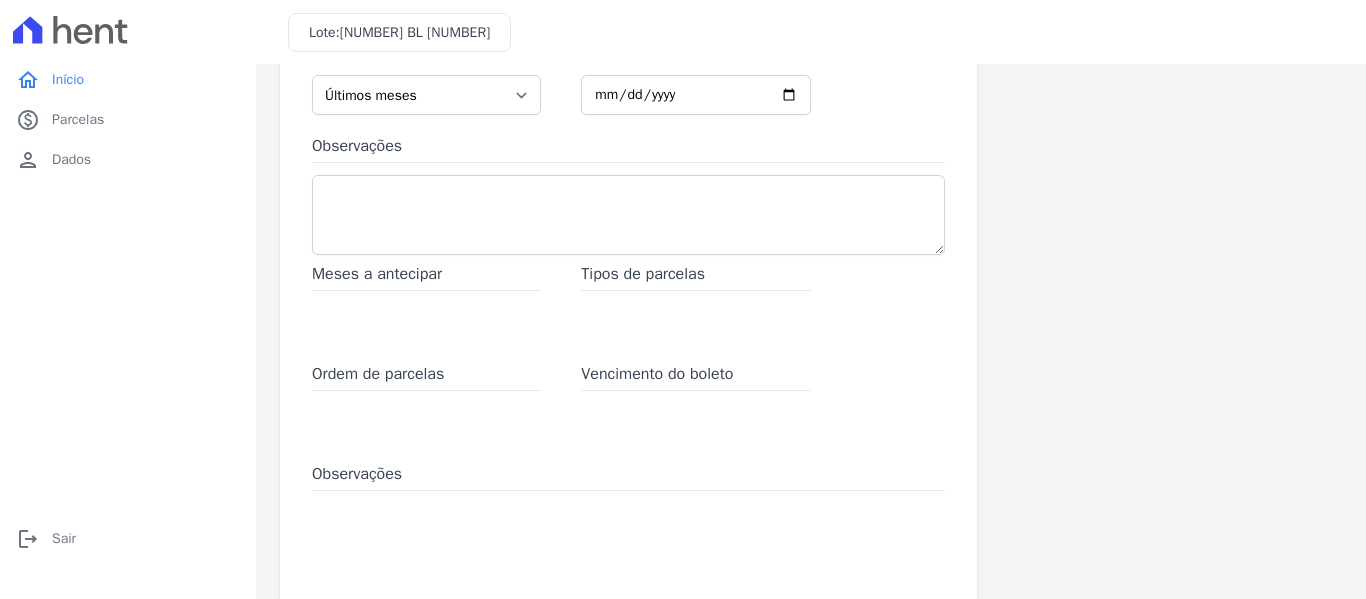 click on "Meses a antecipar" at bounding box center (426, 276) 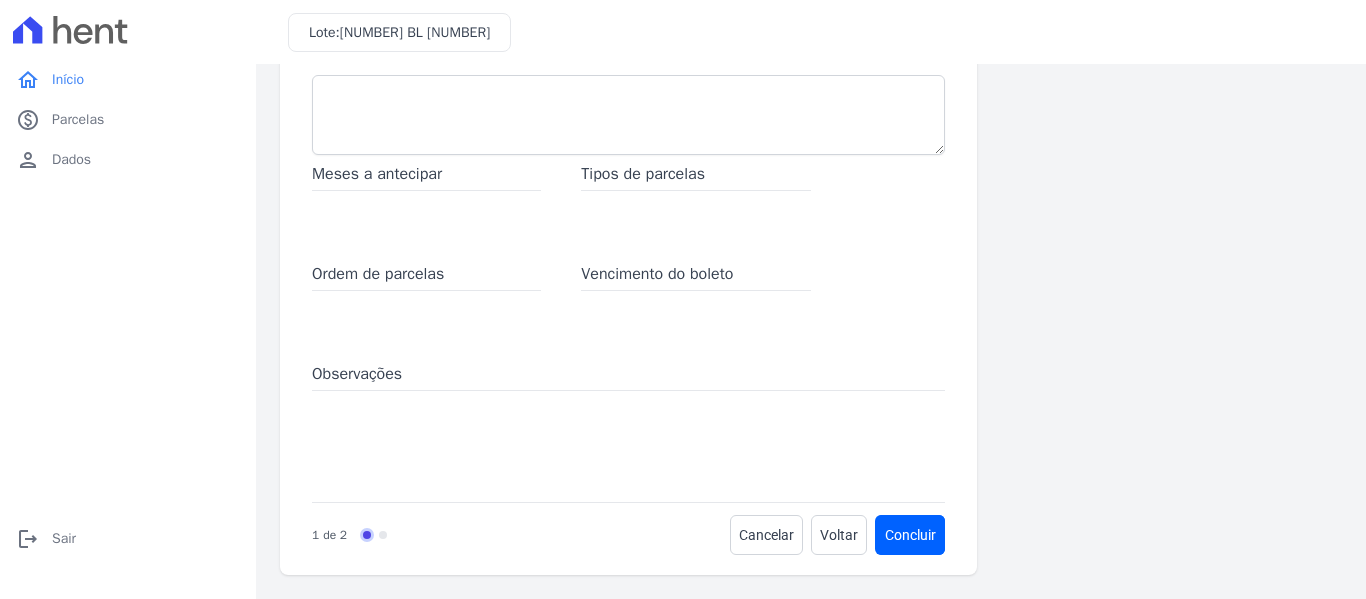scroll, scrollTop: 0, scrollLeft: 0, axis: both 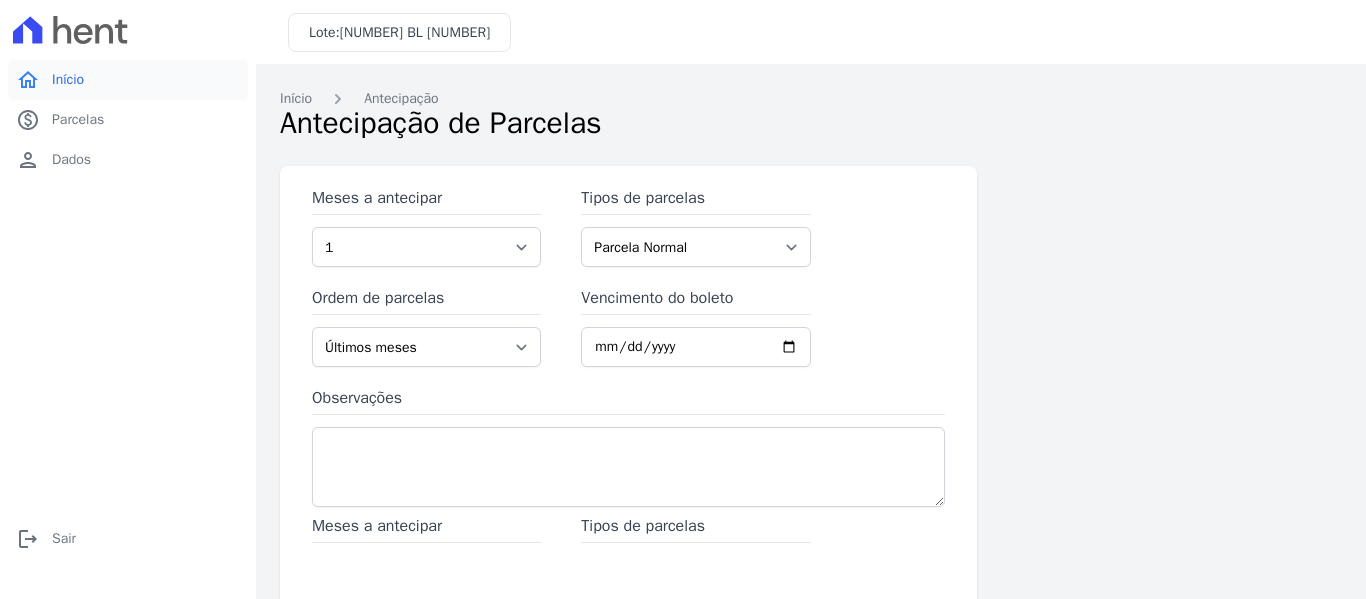click on "Início" at bounding box center [68, 80] 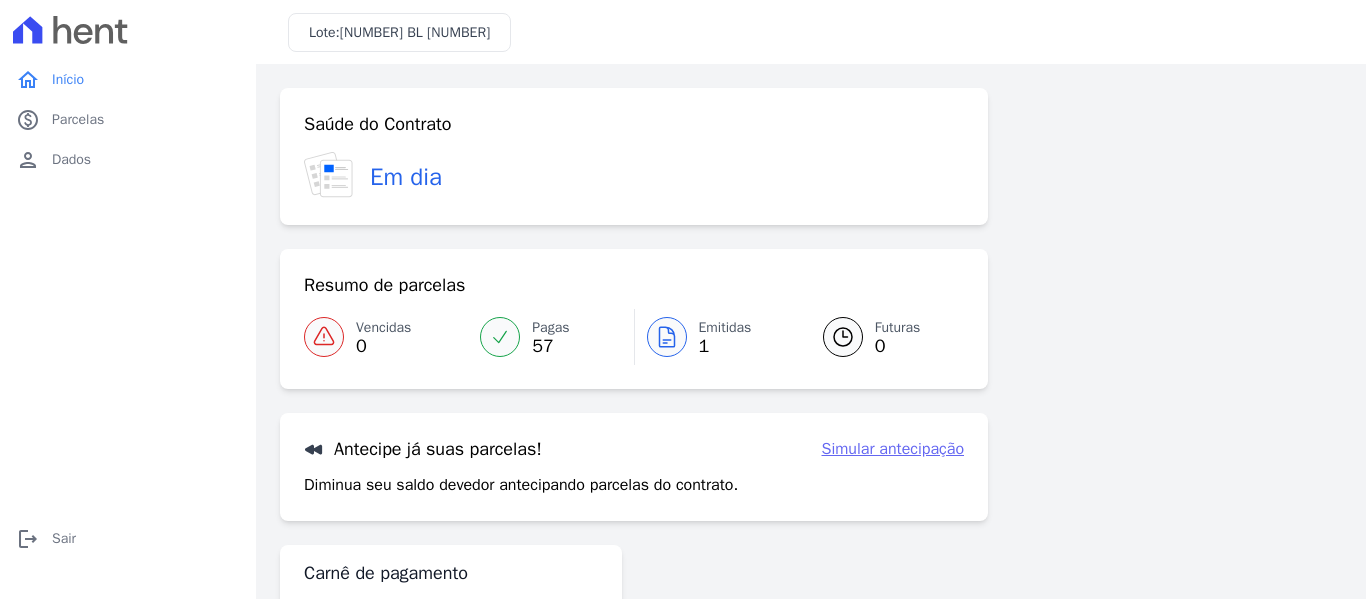 scroll, scrollTop: 88, scrollLeft: 0, axis: vertical 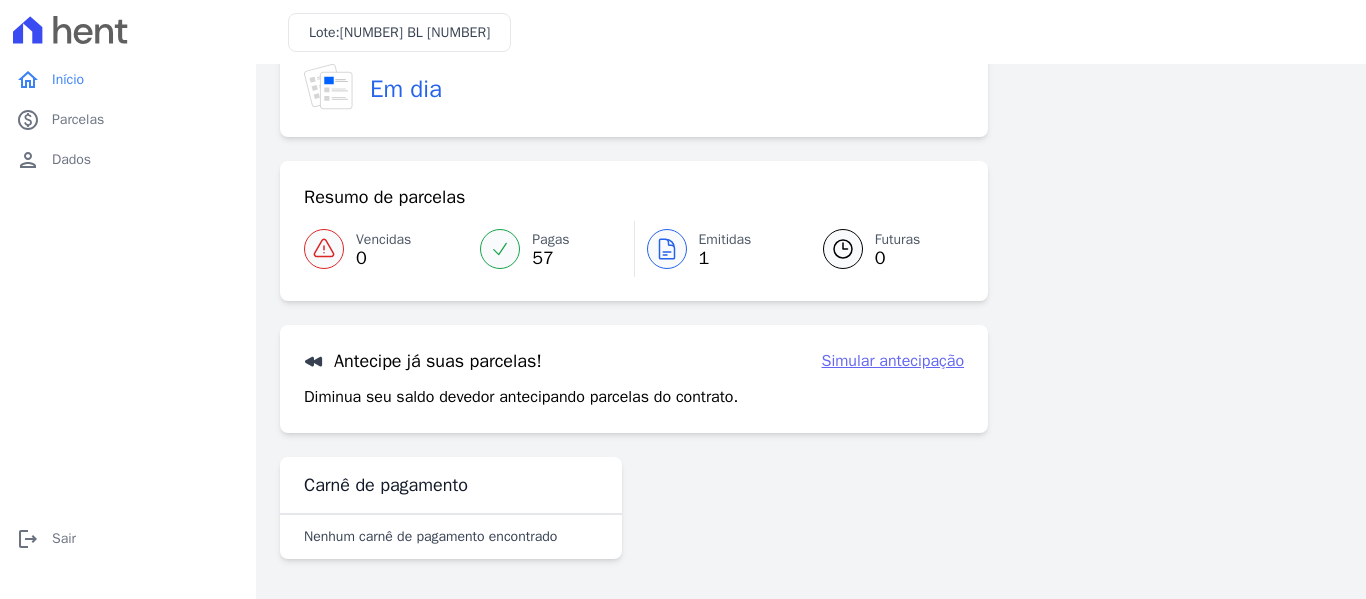 click on "Emitidas" at bounding box center [725, 239] 